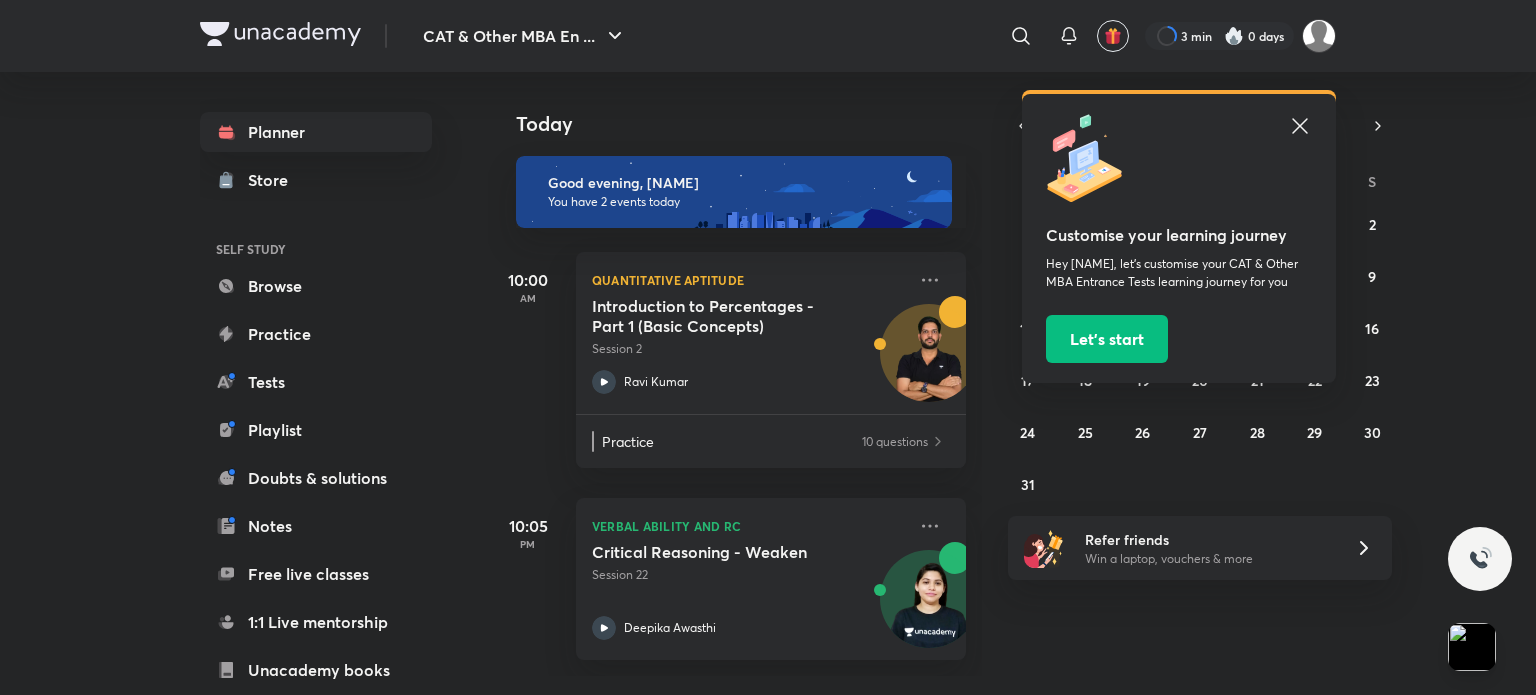scroll, scrollTop: 0, scrollLeft: 0, axis: both 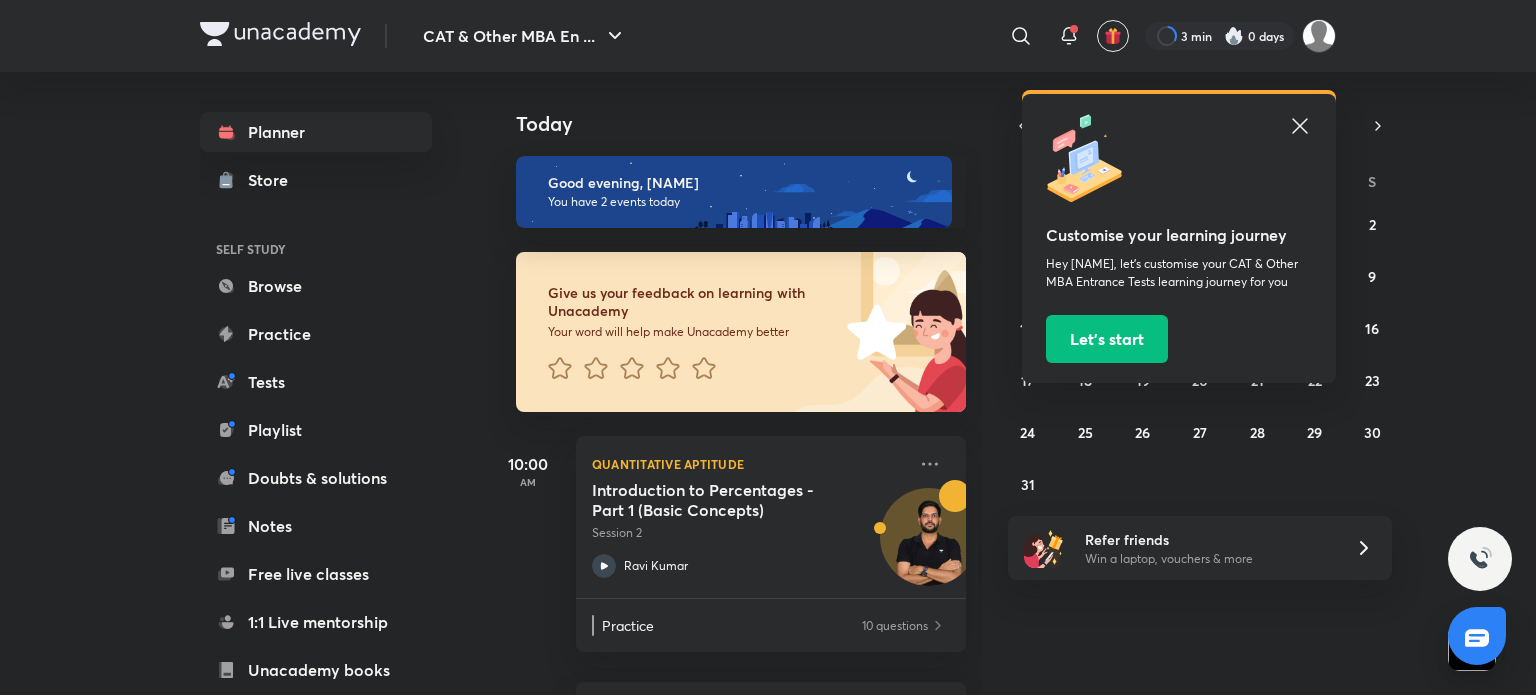 click 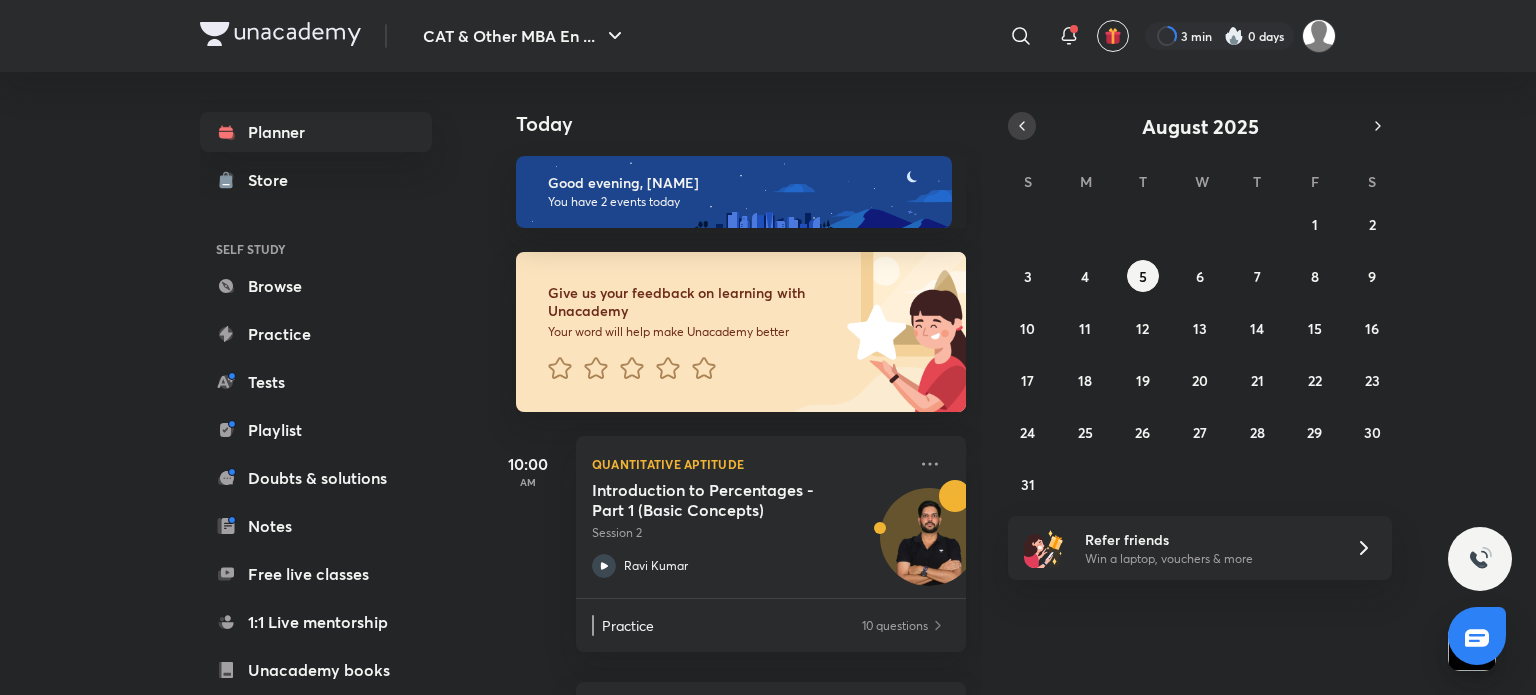 click at bounding box center [1022, 126] 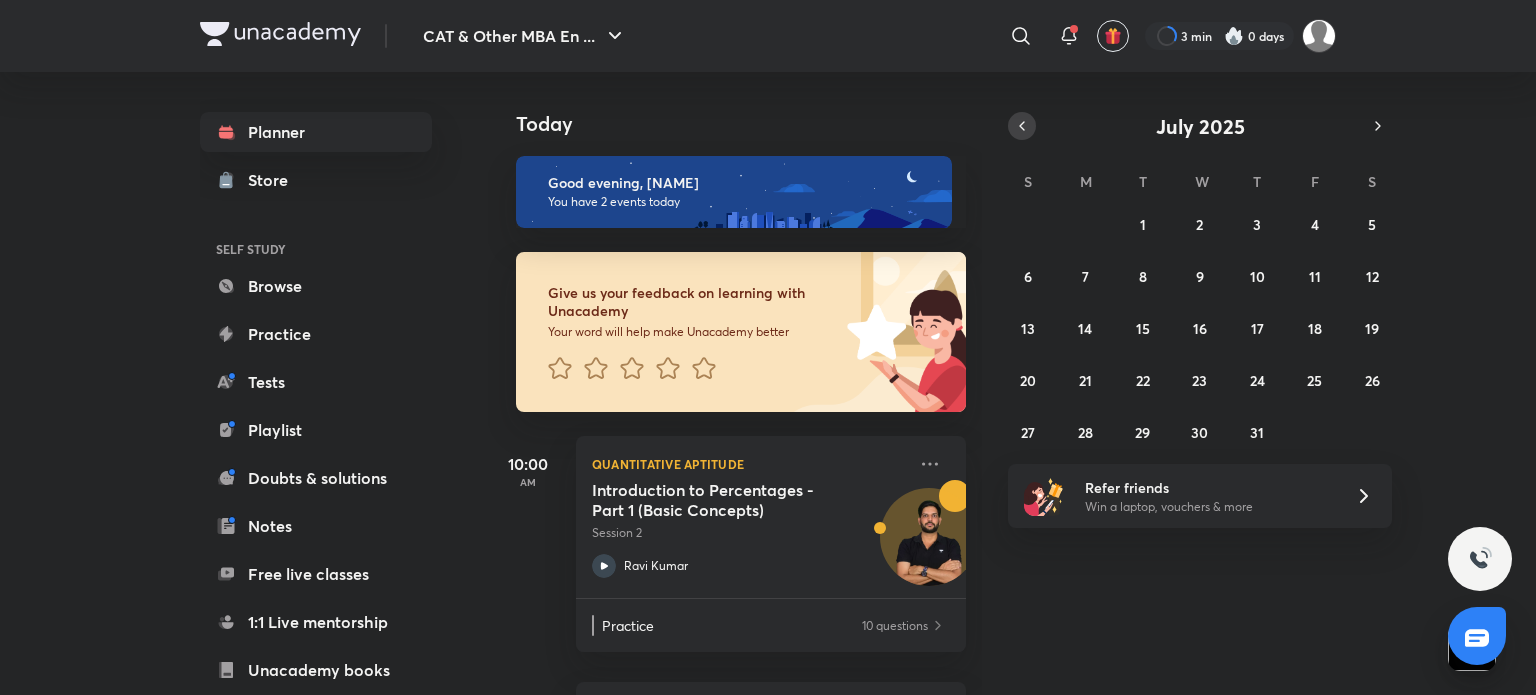 click at bounding box center [1022, 126] 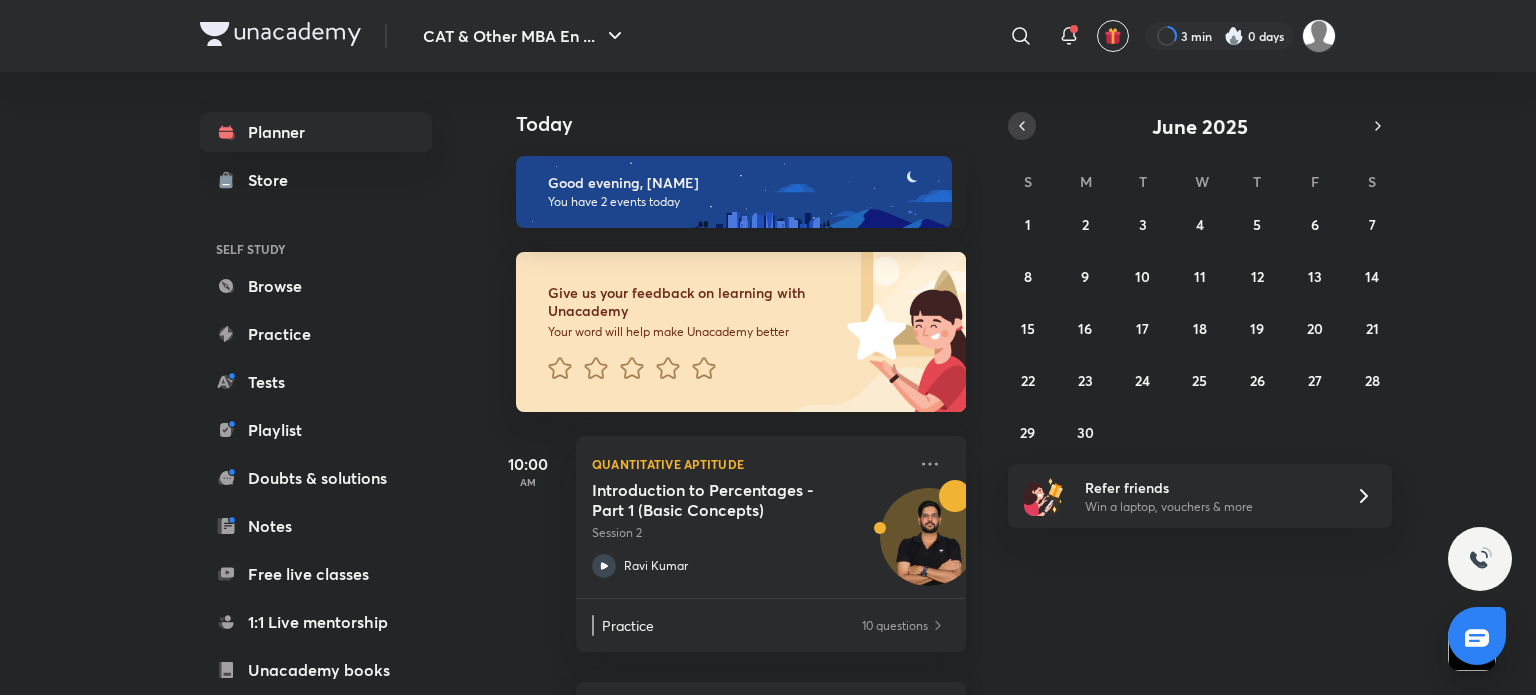 click at bounding box center [1022, 126] 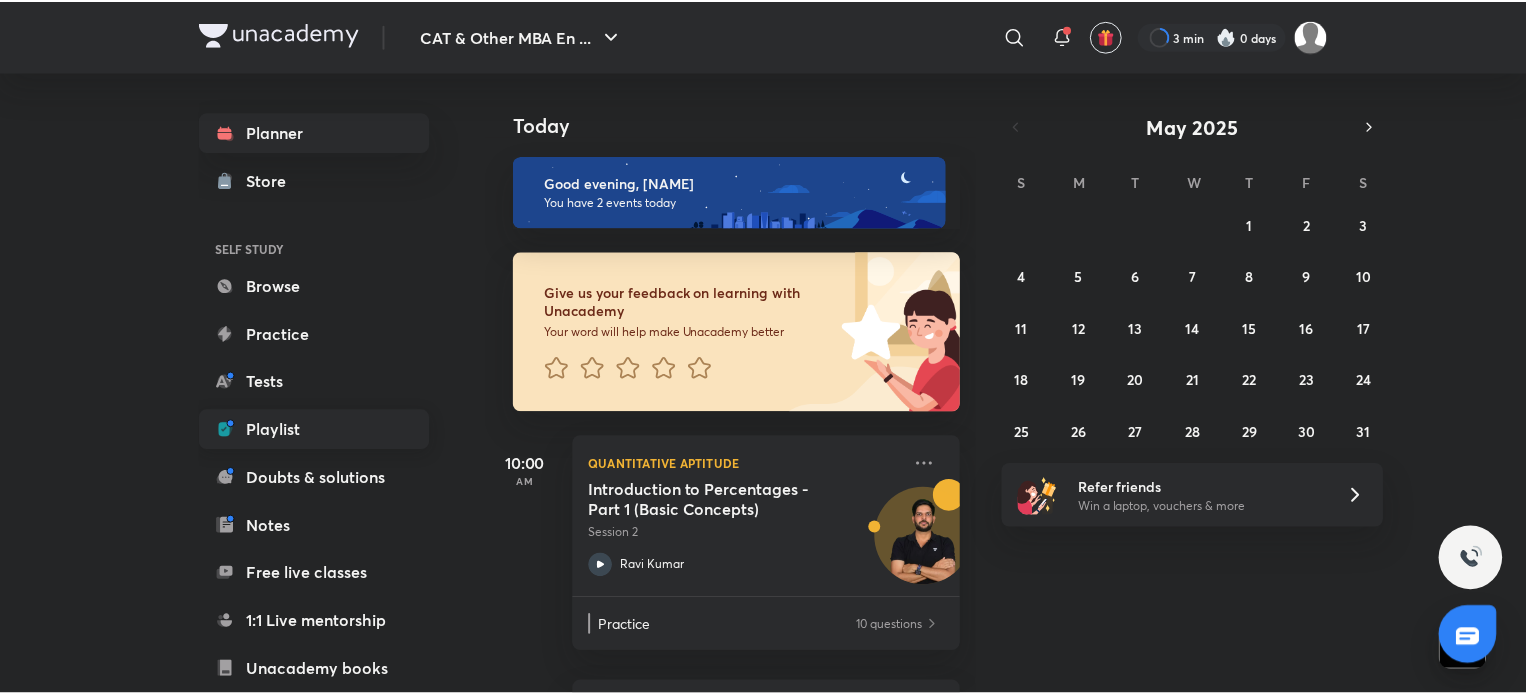 scroll, scrollTop: 204, scrollLeft: 0, axis: vertical 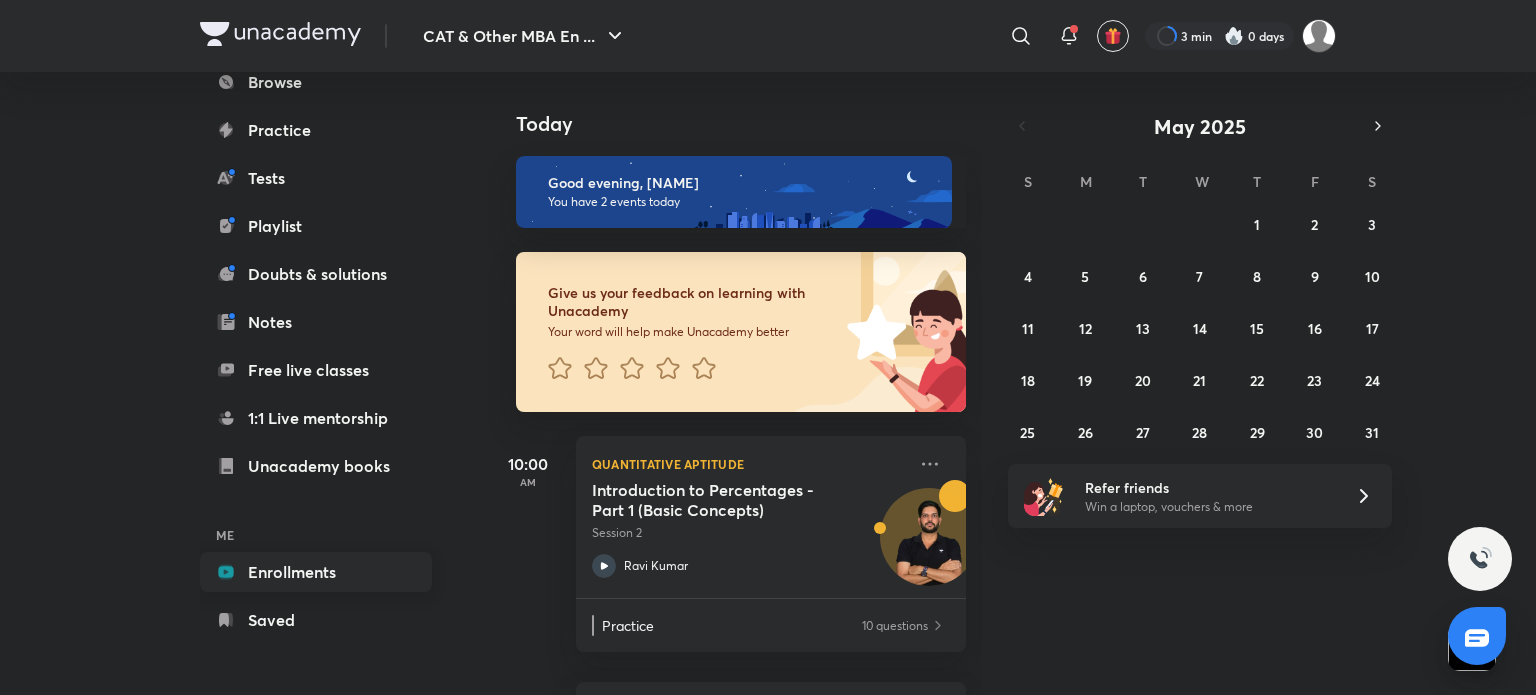 click on "Enrollments" at bounding box center (316, 572) 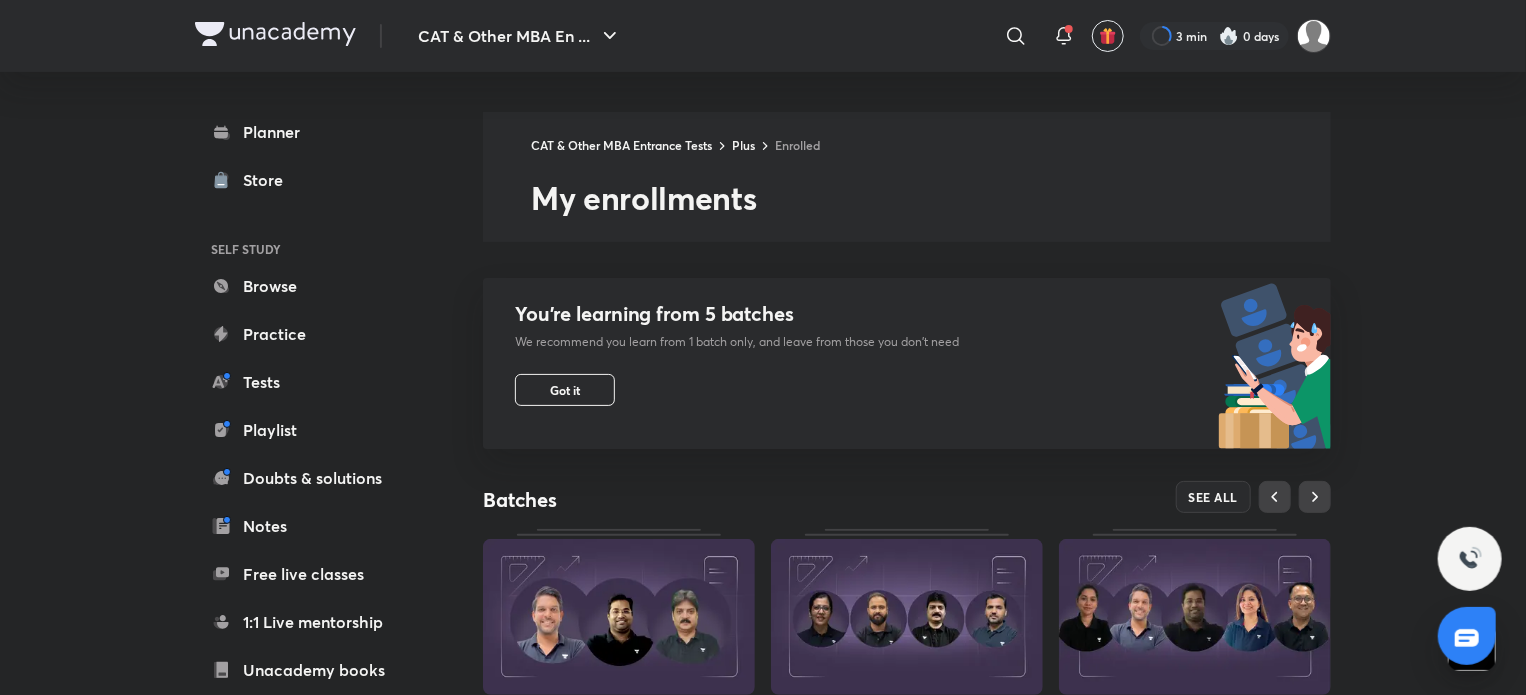 scroll, scrollTop: 266, scrollLeft: 0, axis: vertical 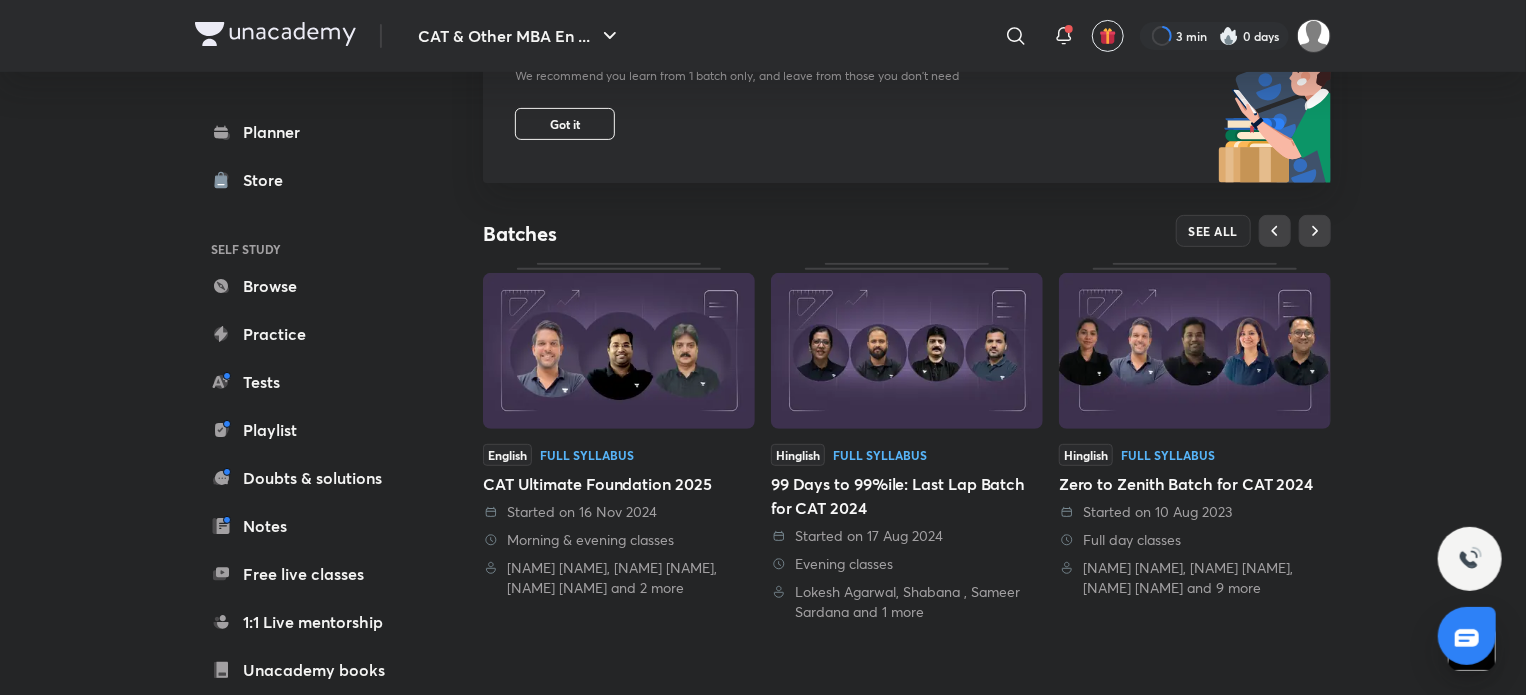 click on "English Full Syllabus" at bounding box center (619, 455) 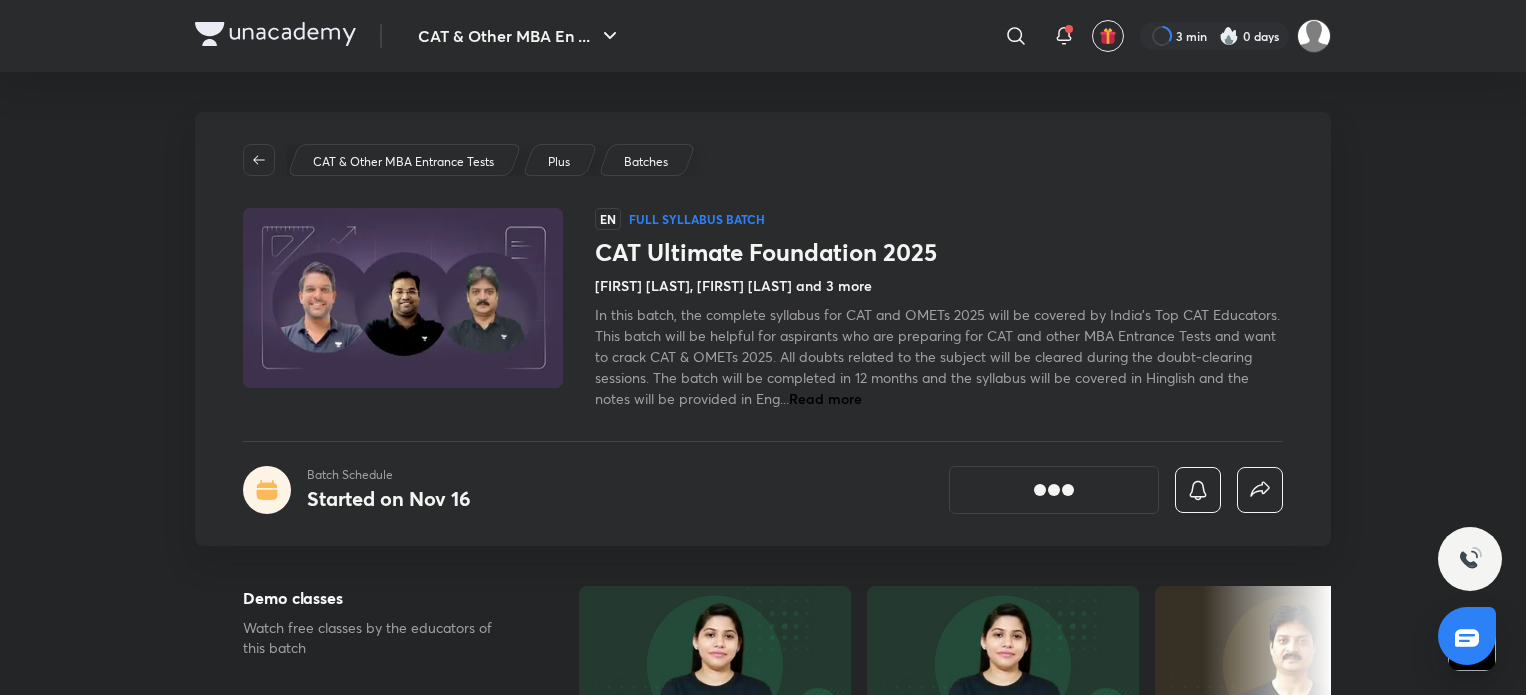 scroll, scrollTop: 0, scrollLeft: 0, axis: both 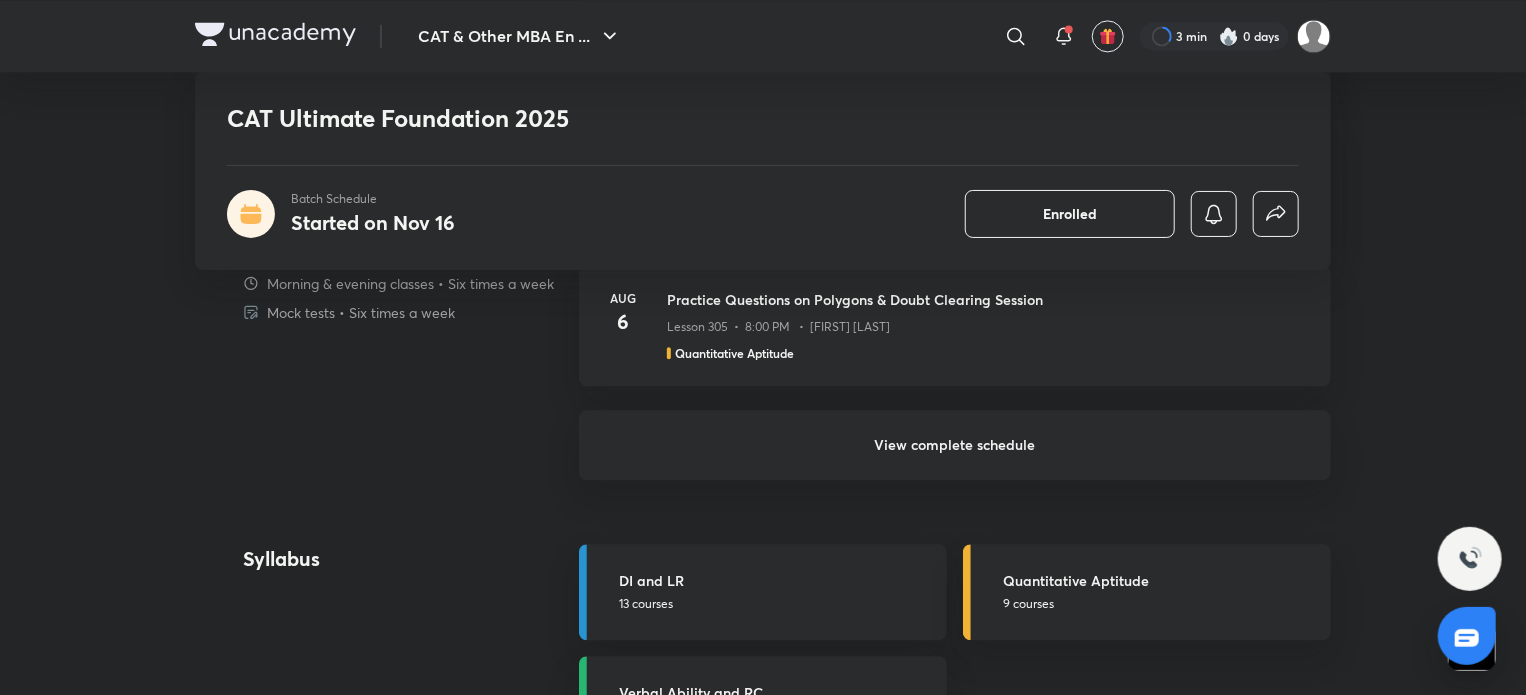 click on "View complete schedule" at bounding box center [955, 445] 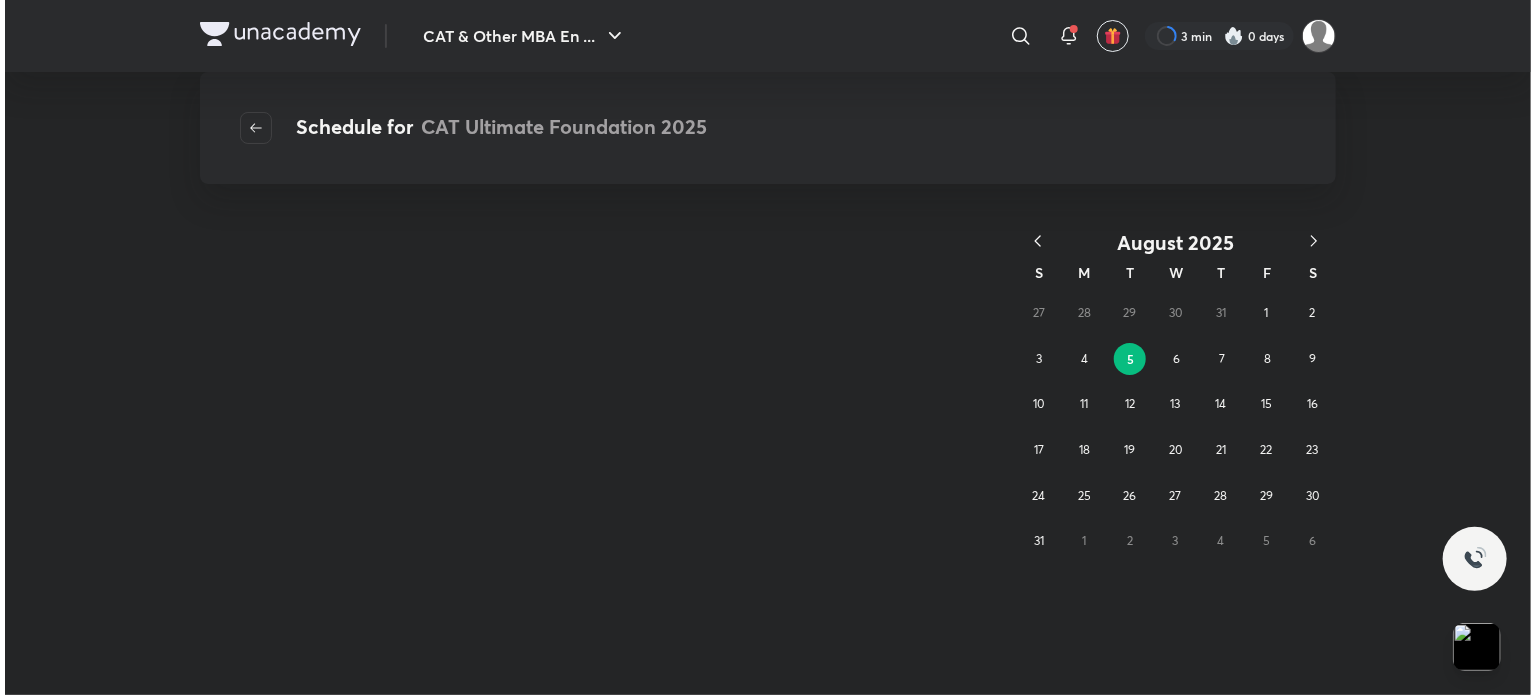 scroll, scrollTop: 0, scrollLeft: 0, axis: both 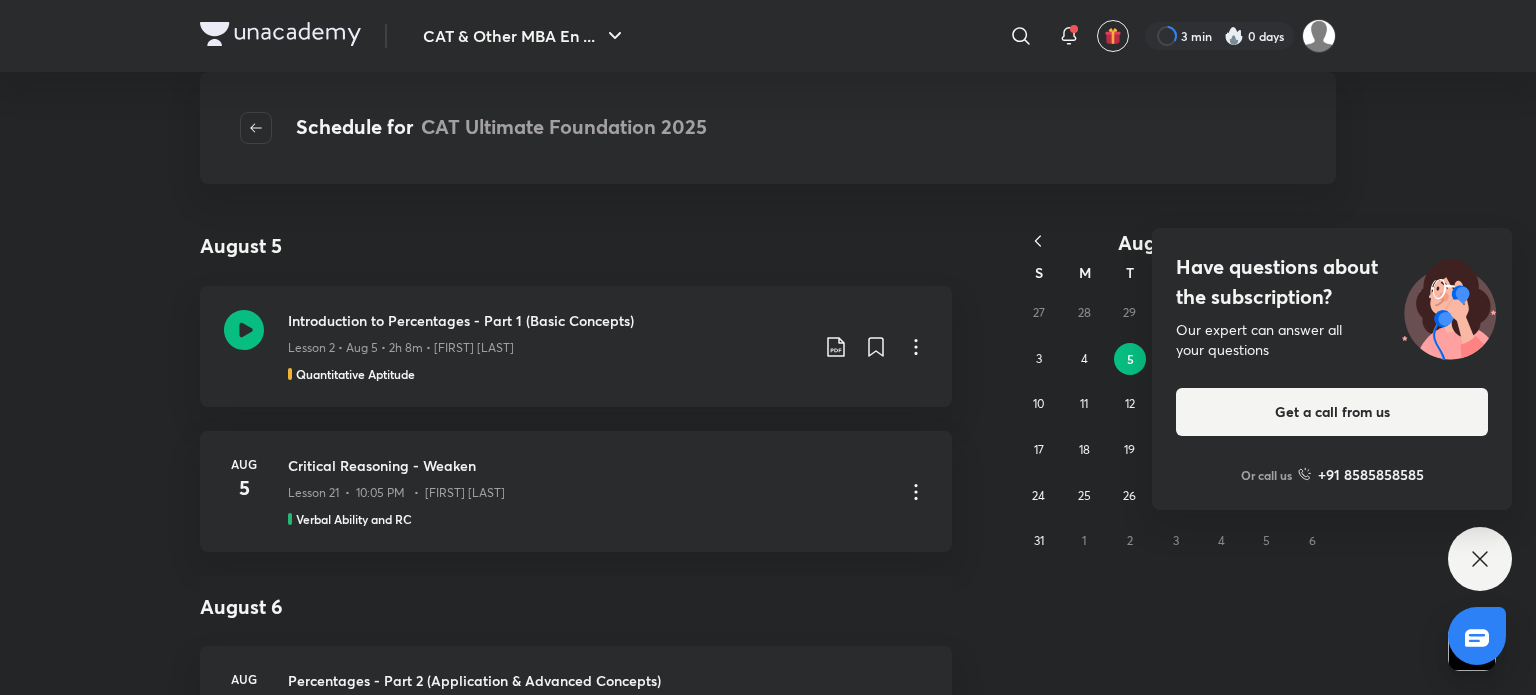 click 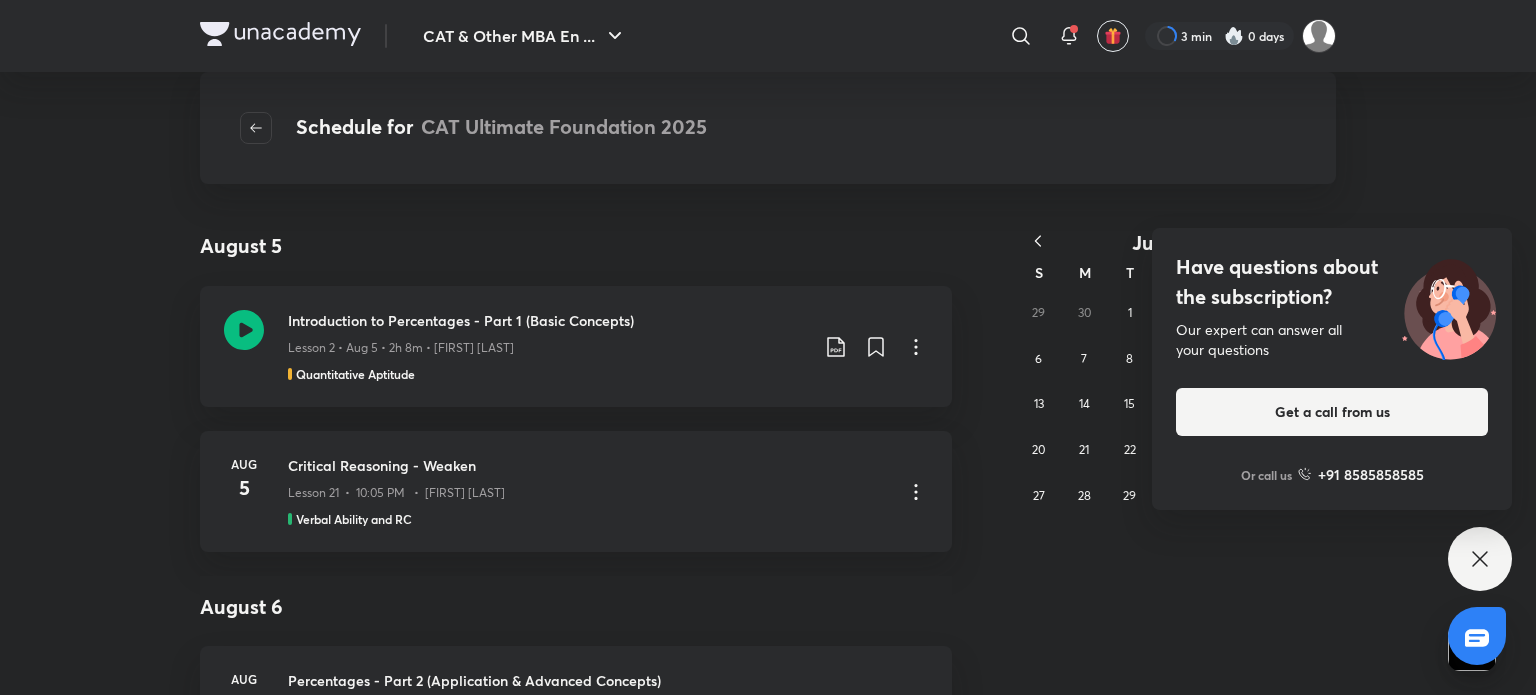 click 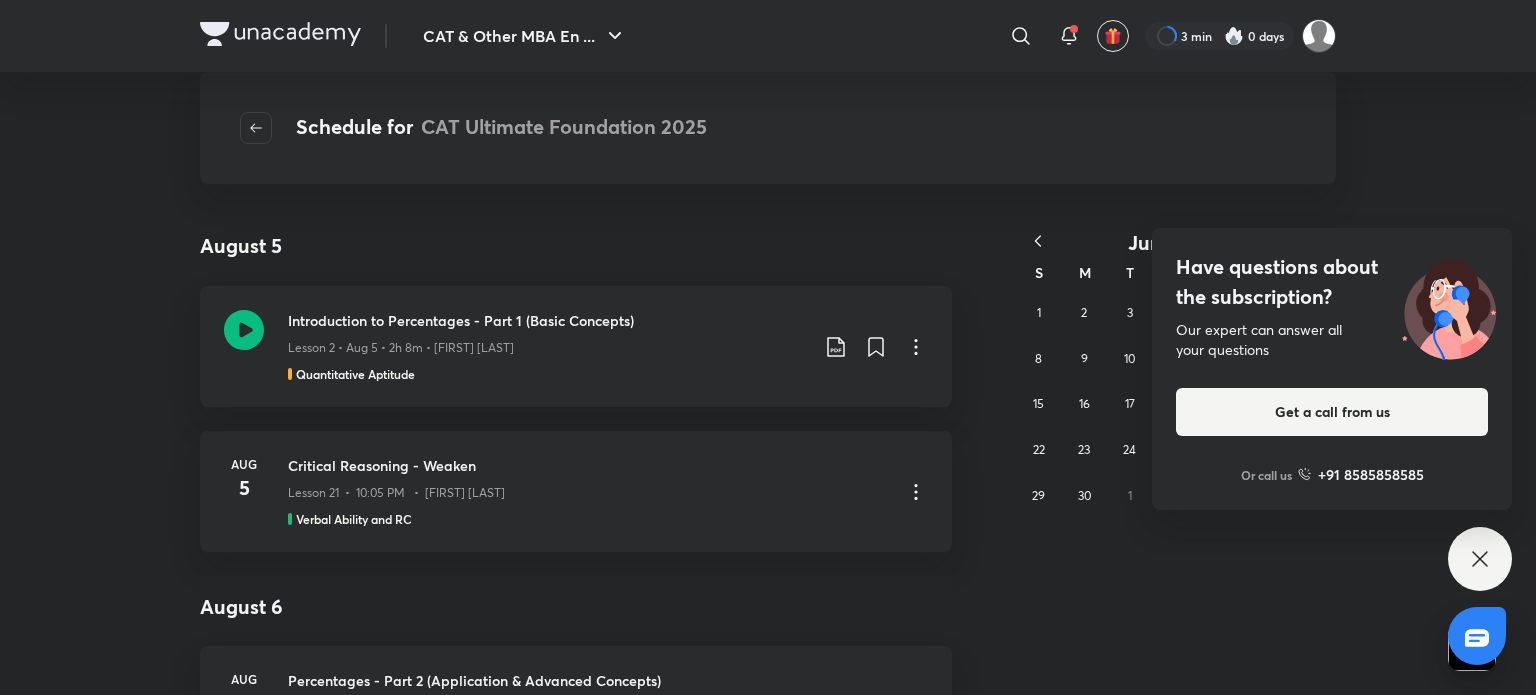 click 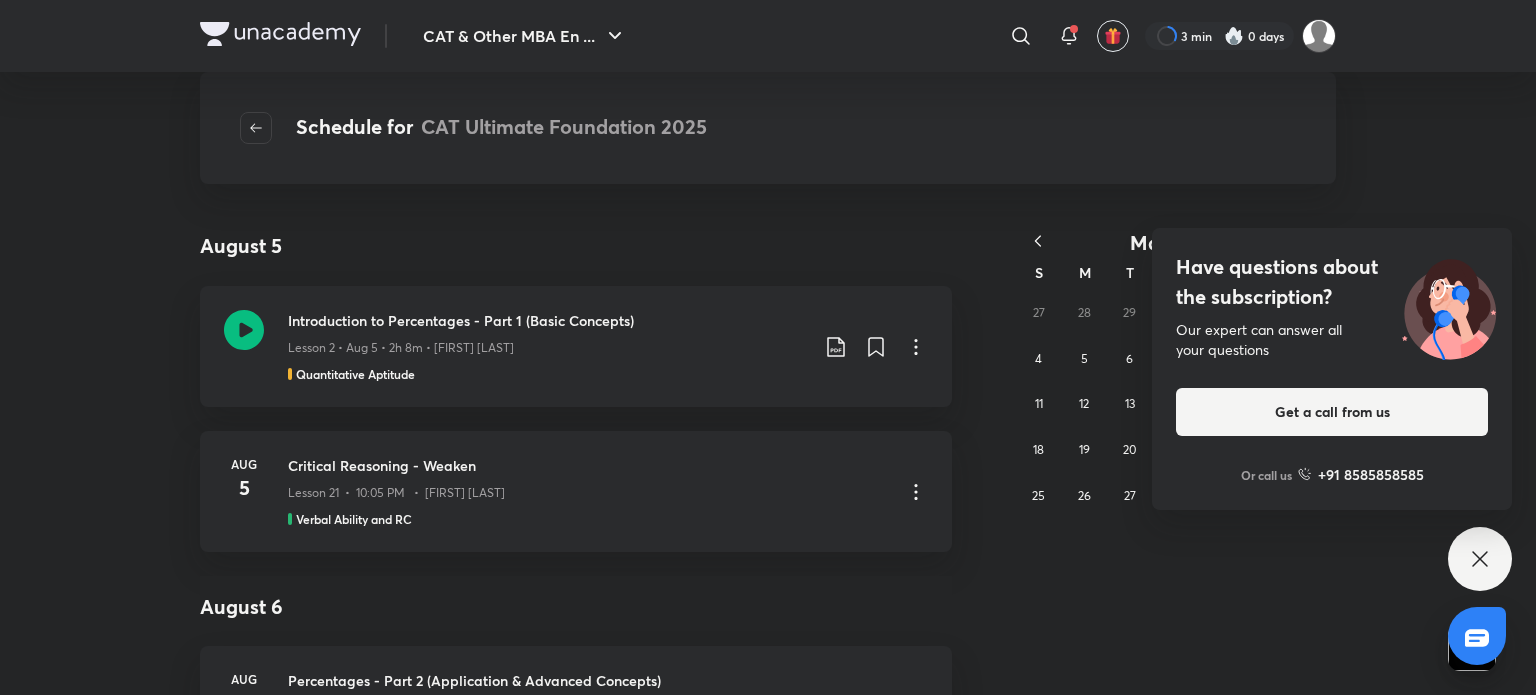 click on "Have questions about the subscription? Our expert can answer all your questions Get a call from us Or call us +91 8585858585" at bounding box center (1332, 369) 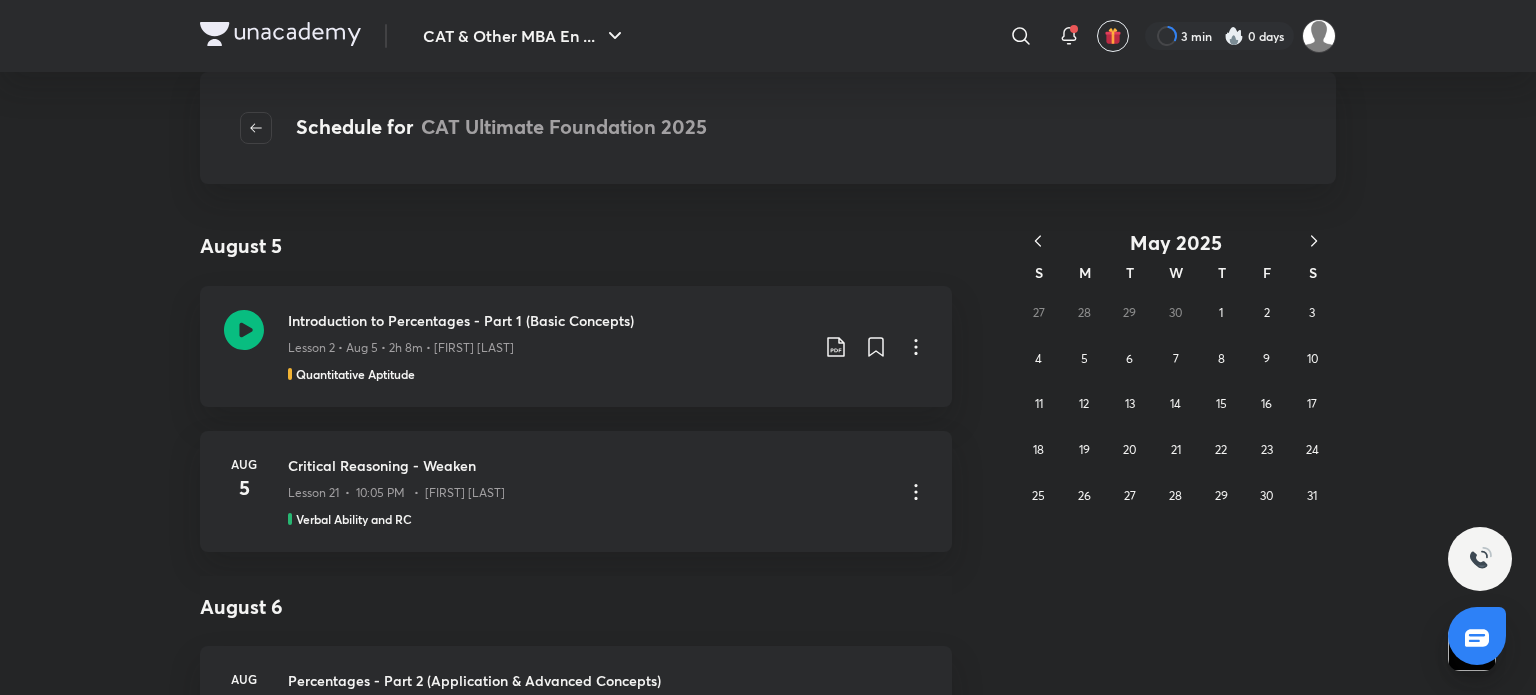 click 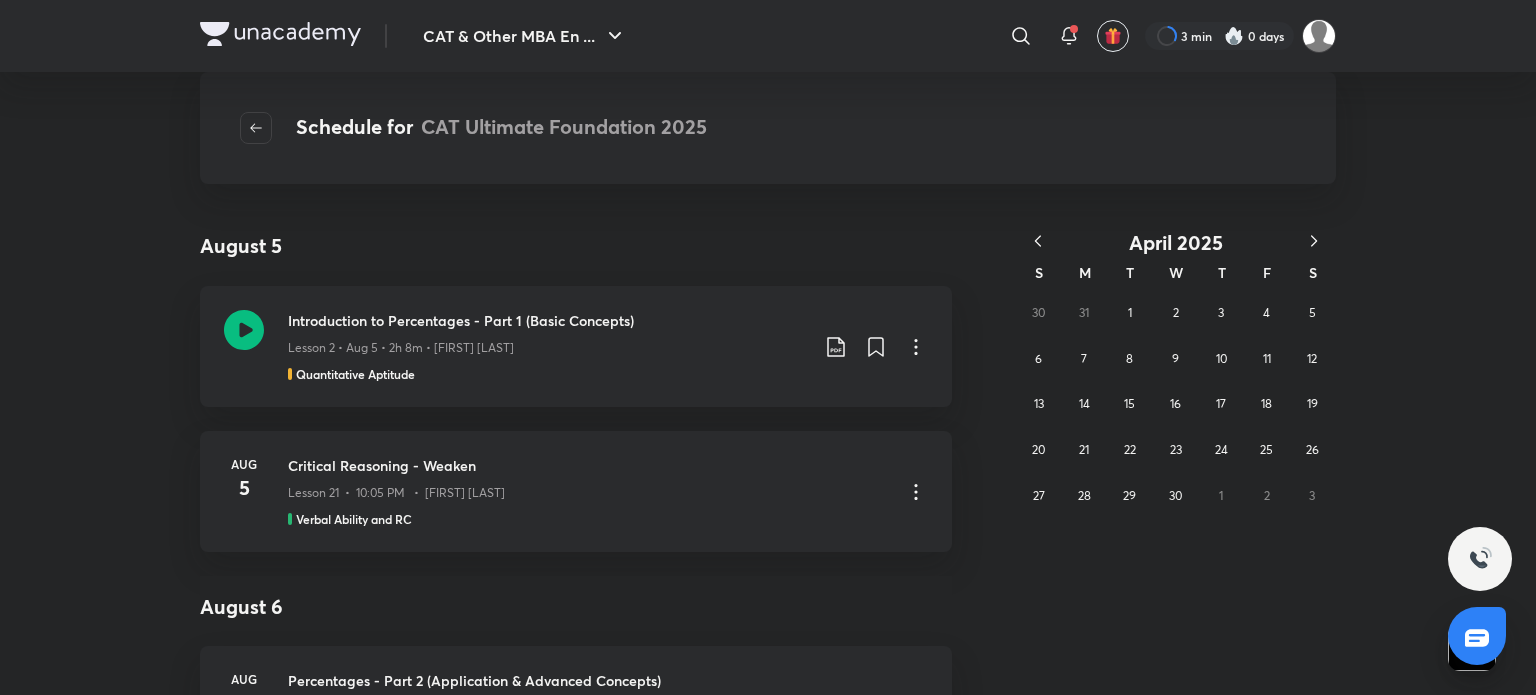 click 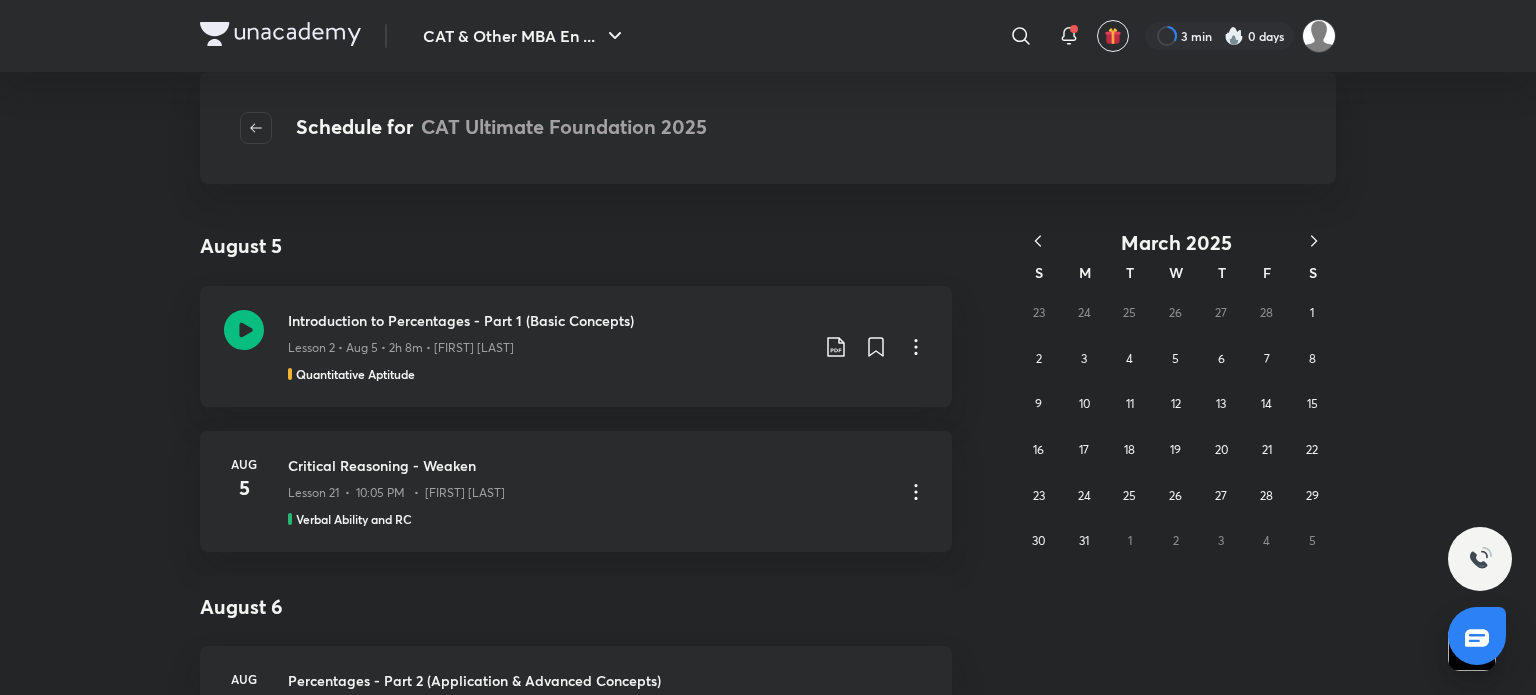 click 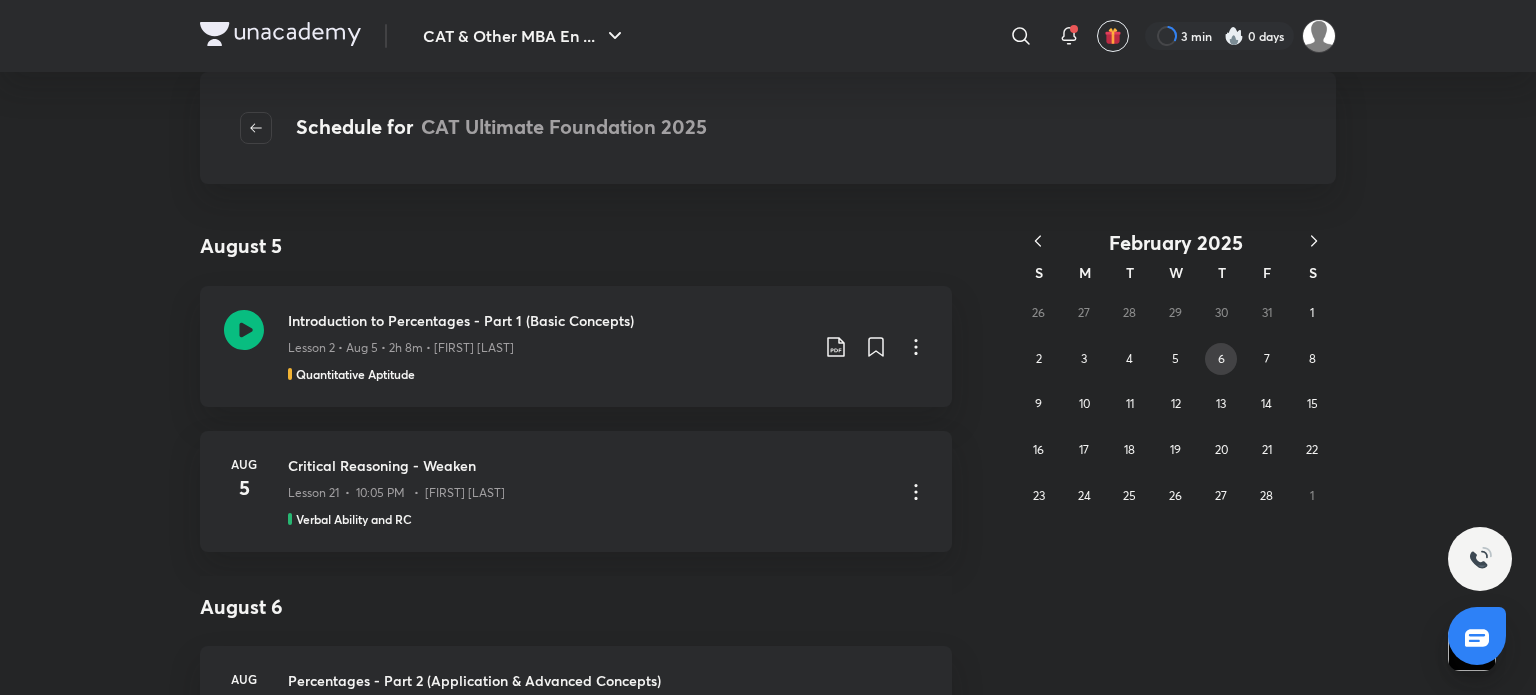 click on "6" at bounding box center [1221, 358] 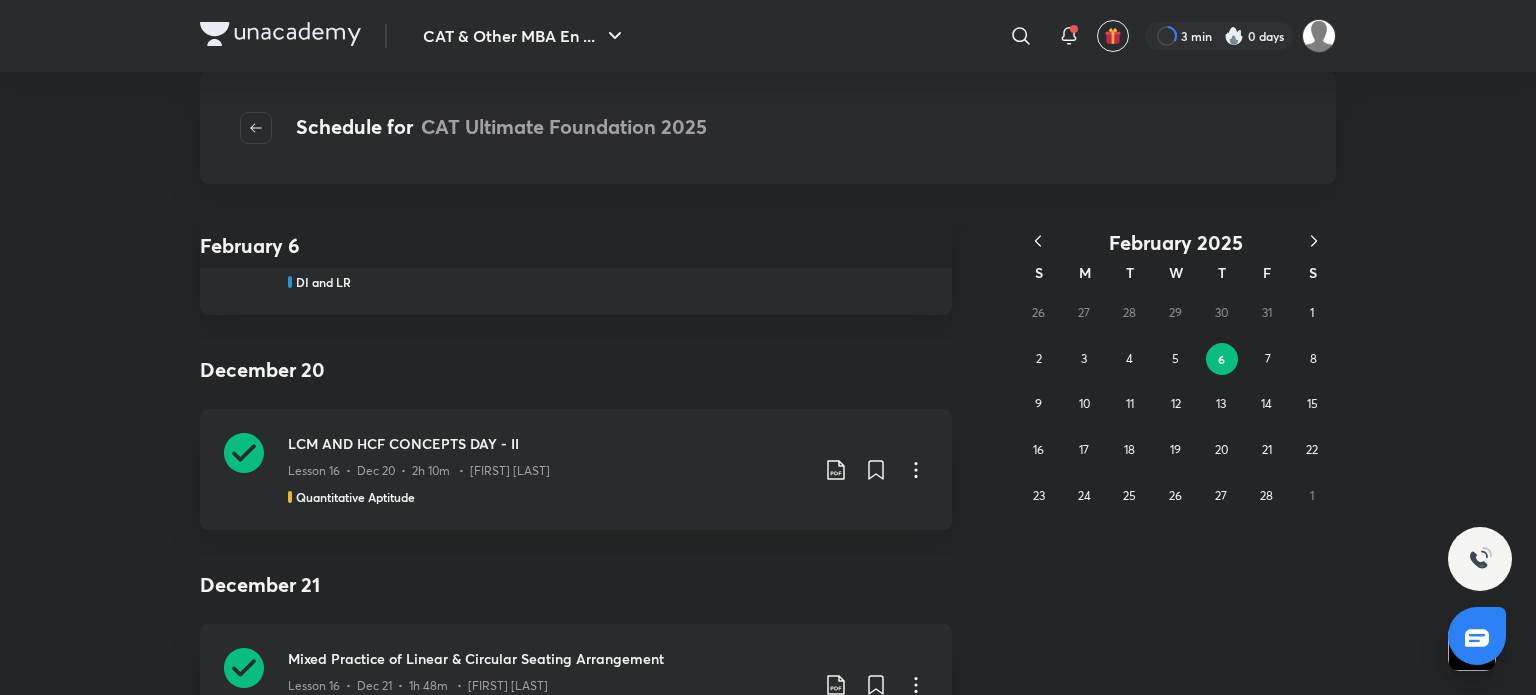 scroll, scrollTop: 3176, scrollLeft: 0, axis: vertical 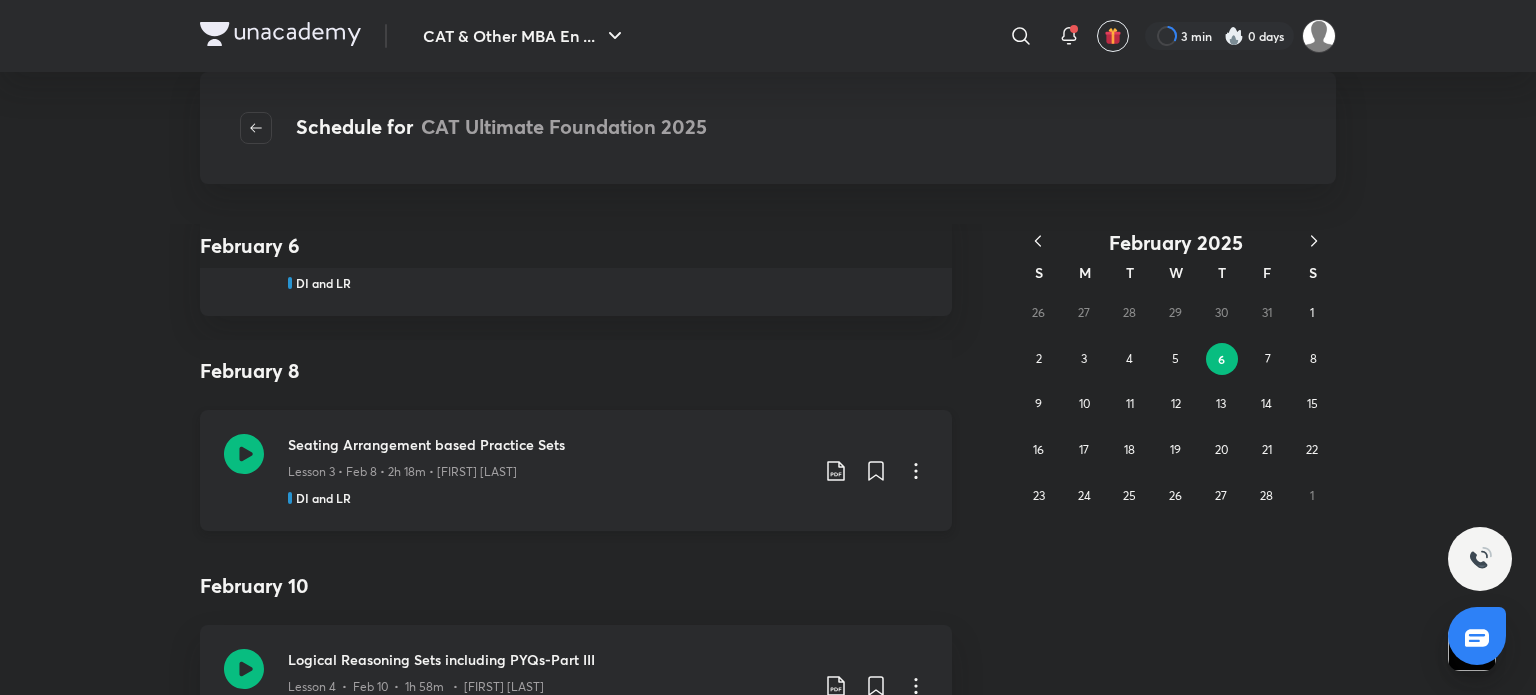 click 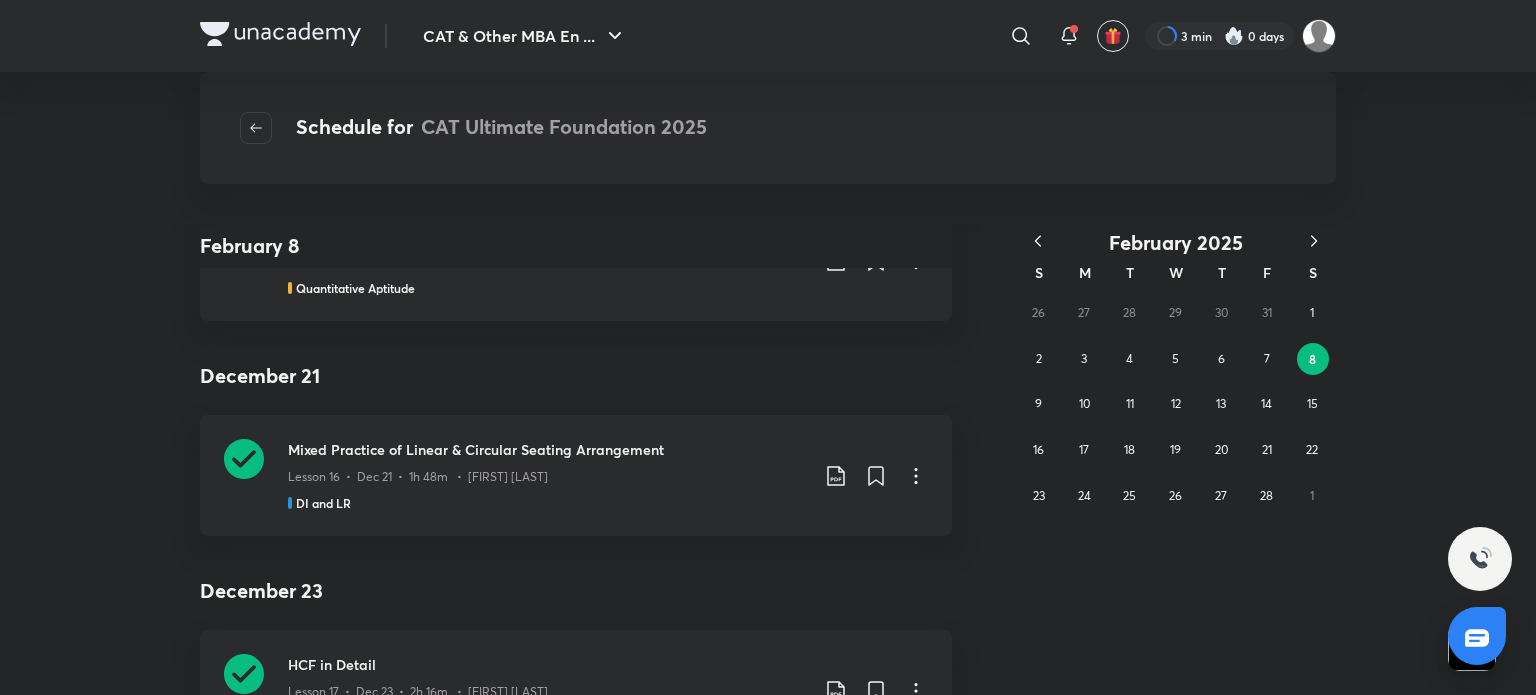 scroll, scrollTop: 6272, scrollLeft: 0, axis: vertical 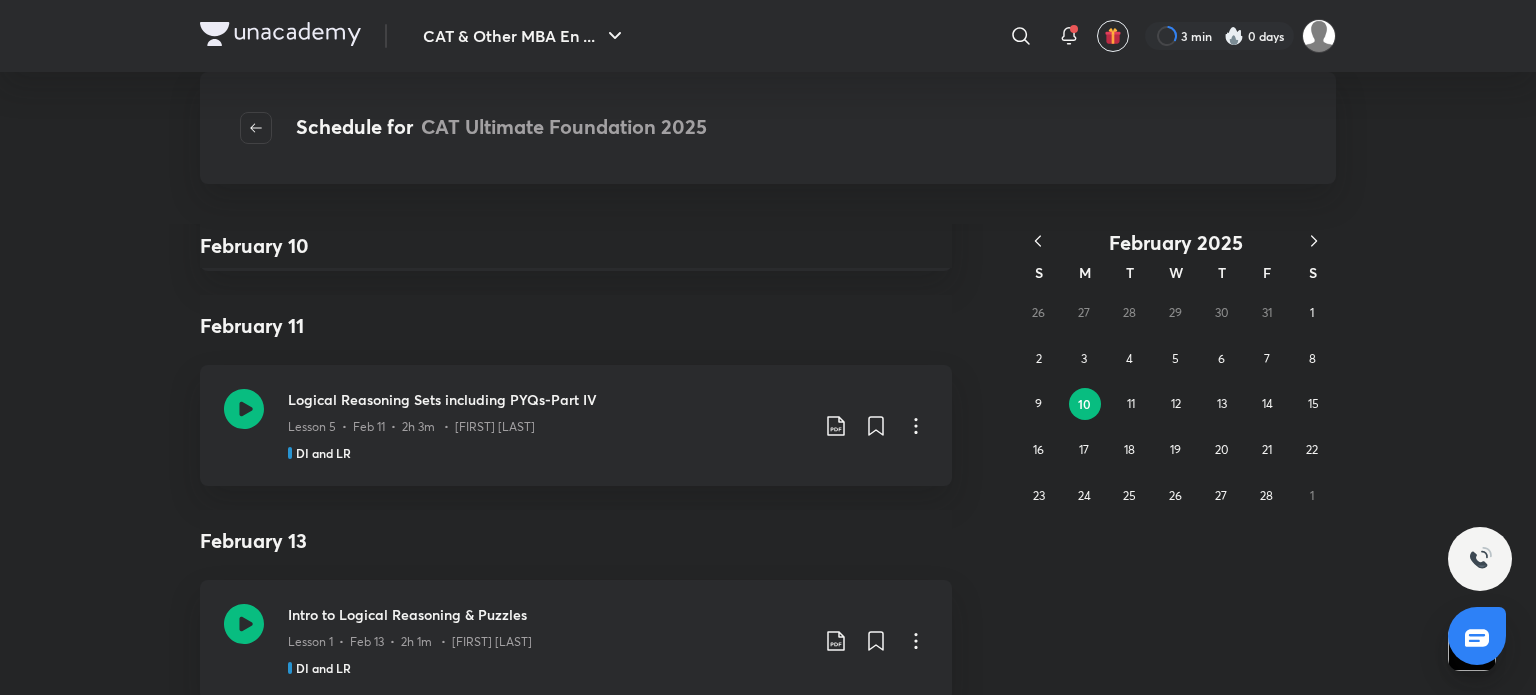 click on "Logical Reasoning Sets including PYQs-Part IV" at bounding box center (548, 399) 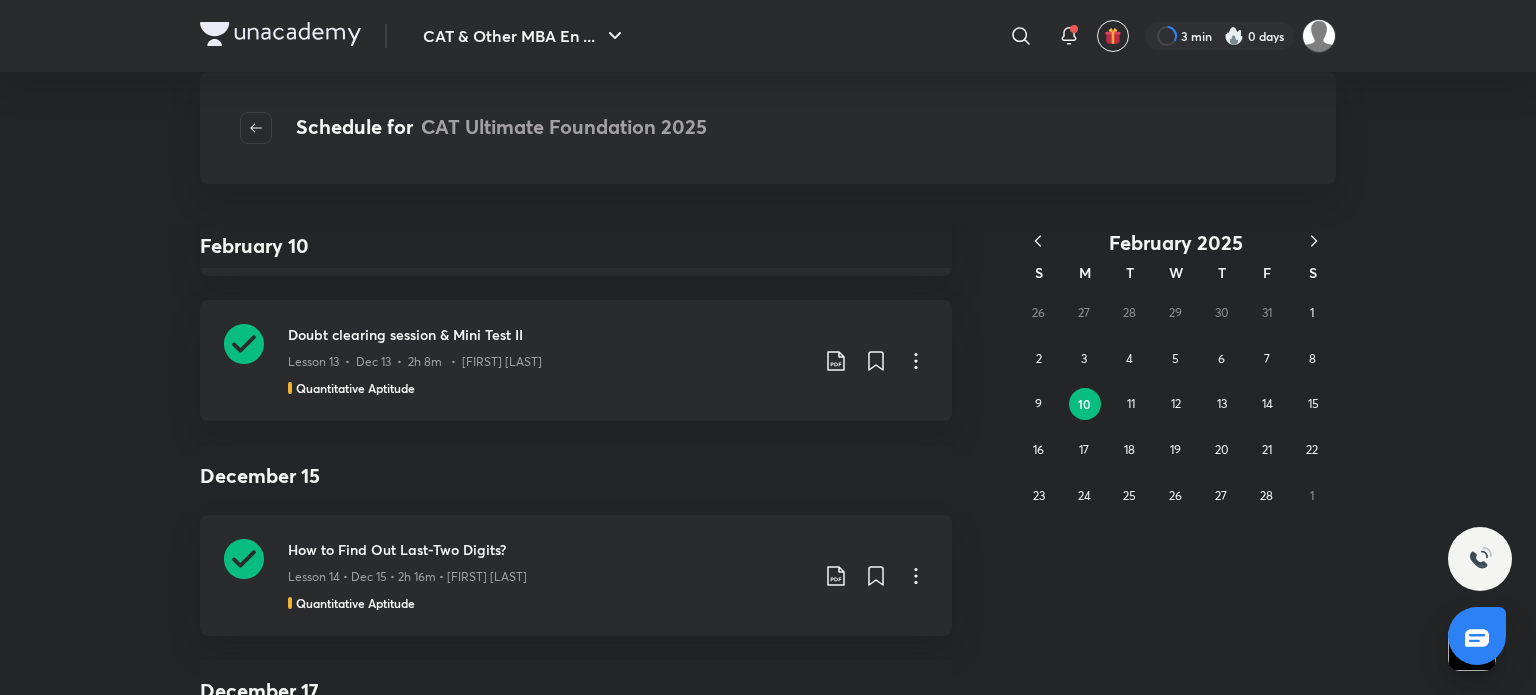 scroll, scrollTop: 24551, scrollLeft: 0, axis: vertical 